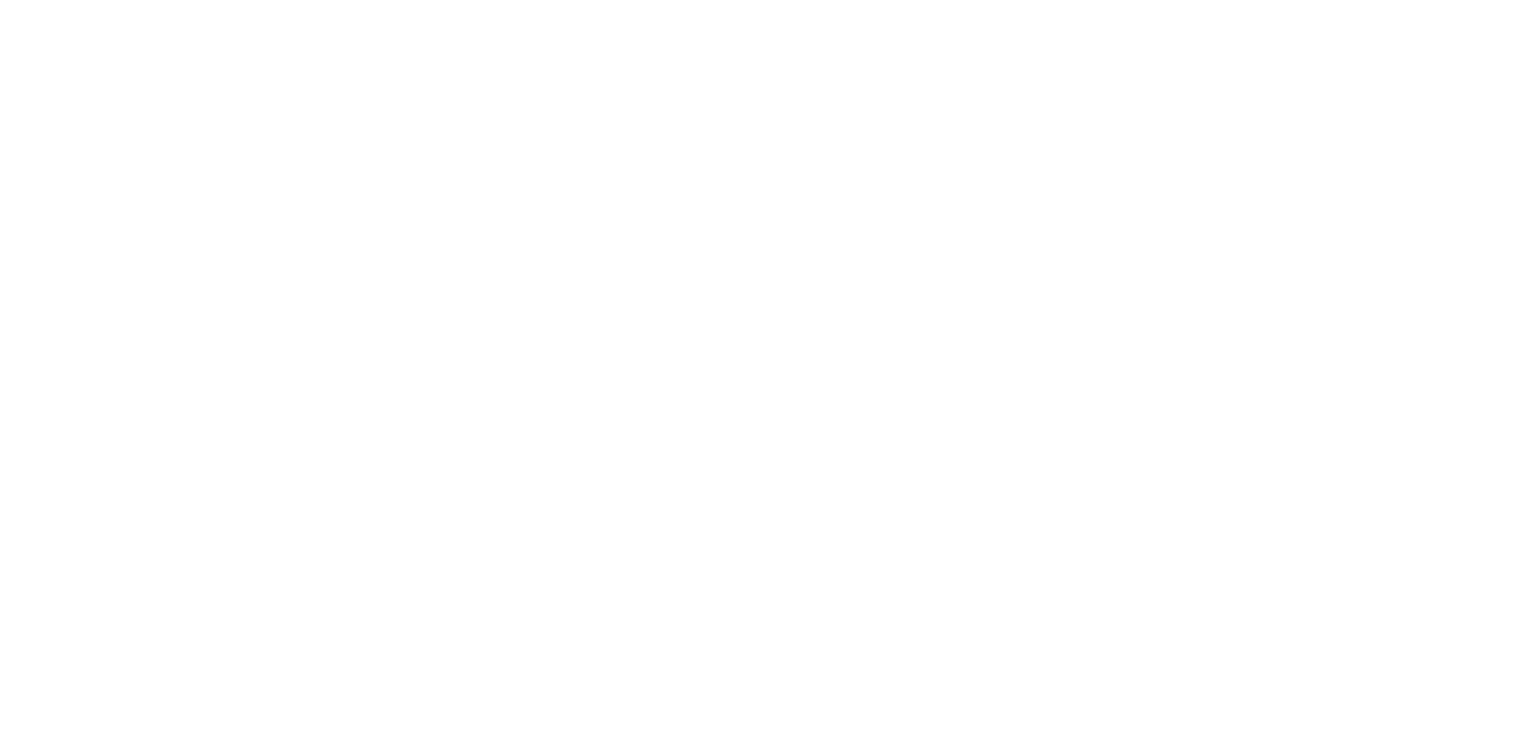 scroll, scrollTop: 0, scrollLeft: 0, axis: both 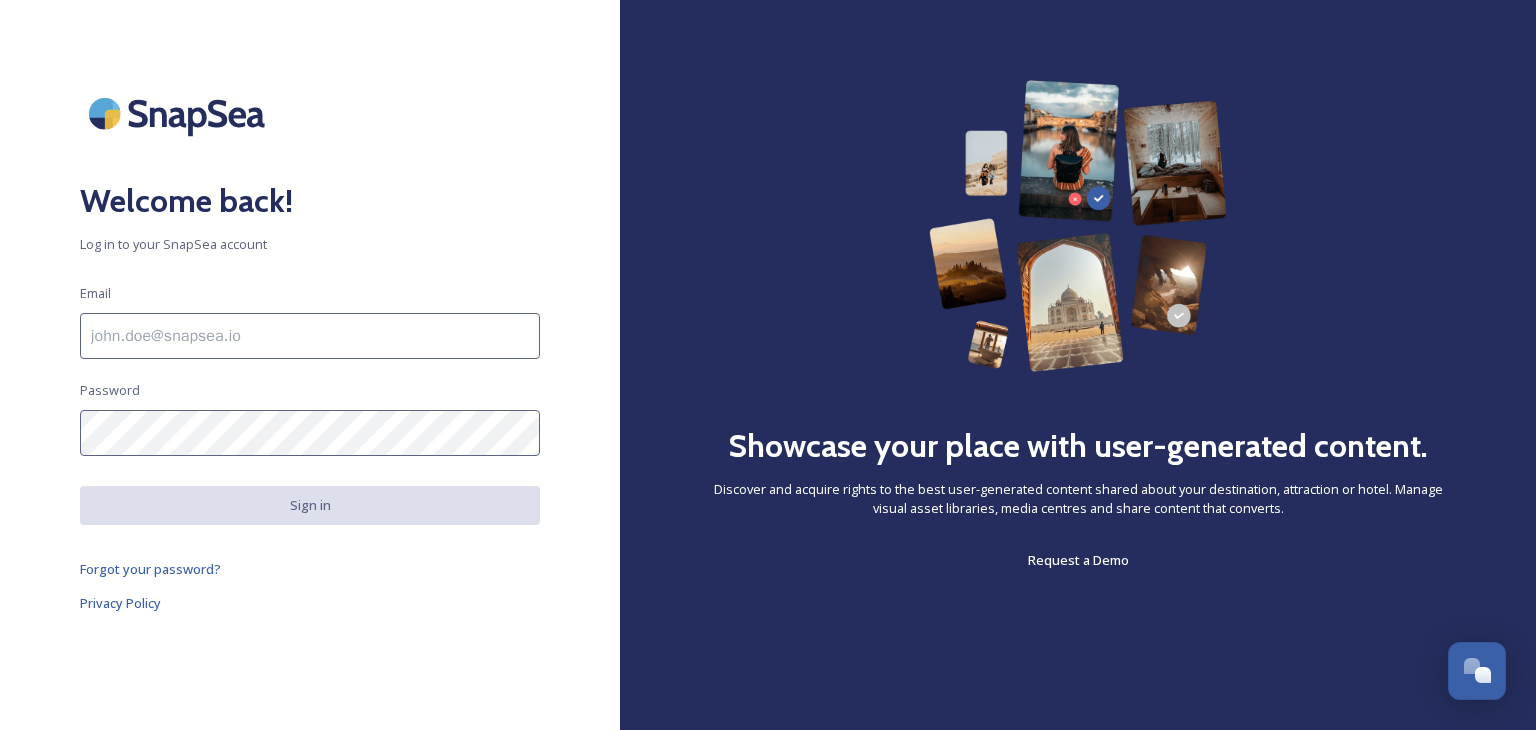 click at bounding box center [310, 336] 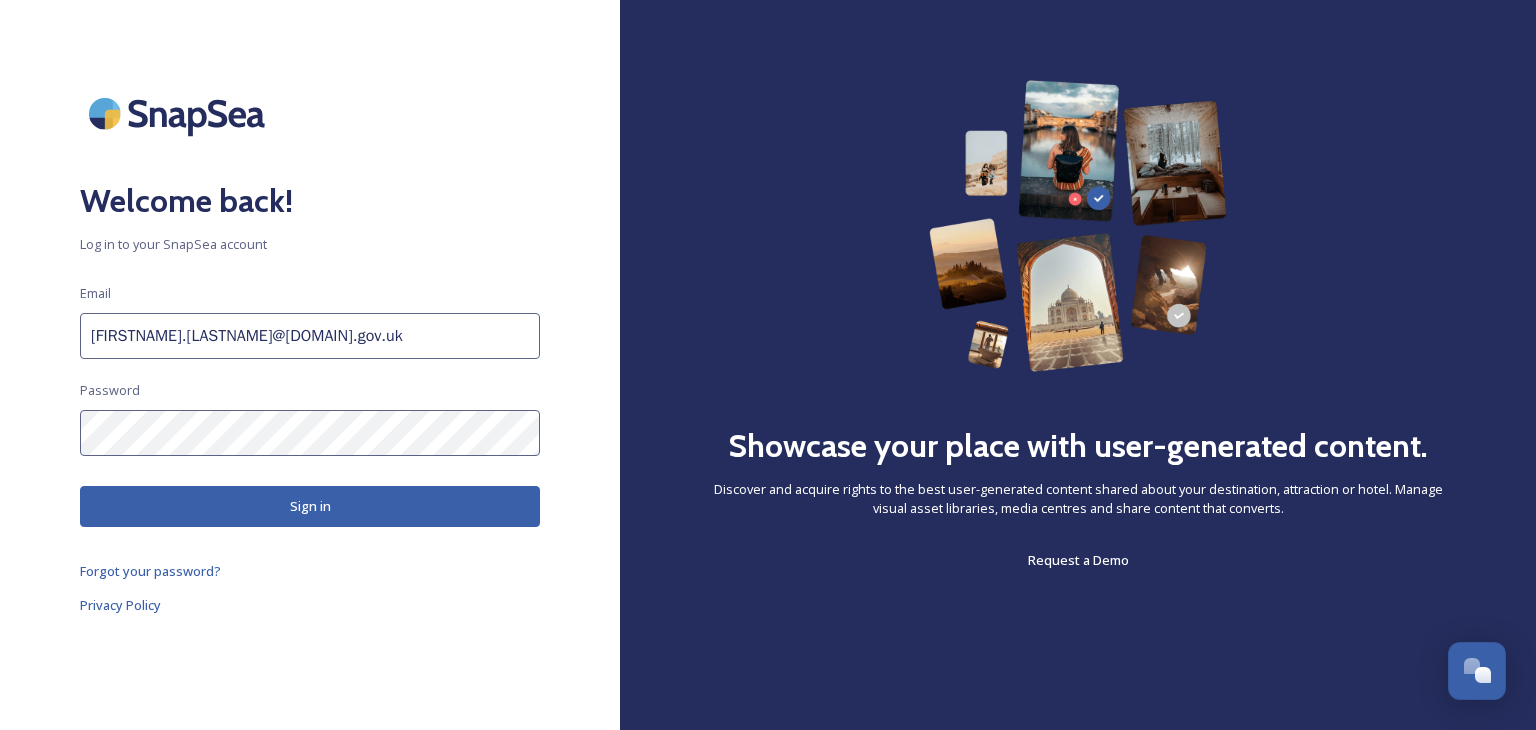 click on "Sign in" at bounding box center (310, 506) 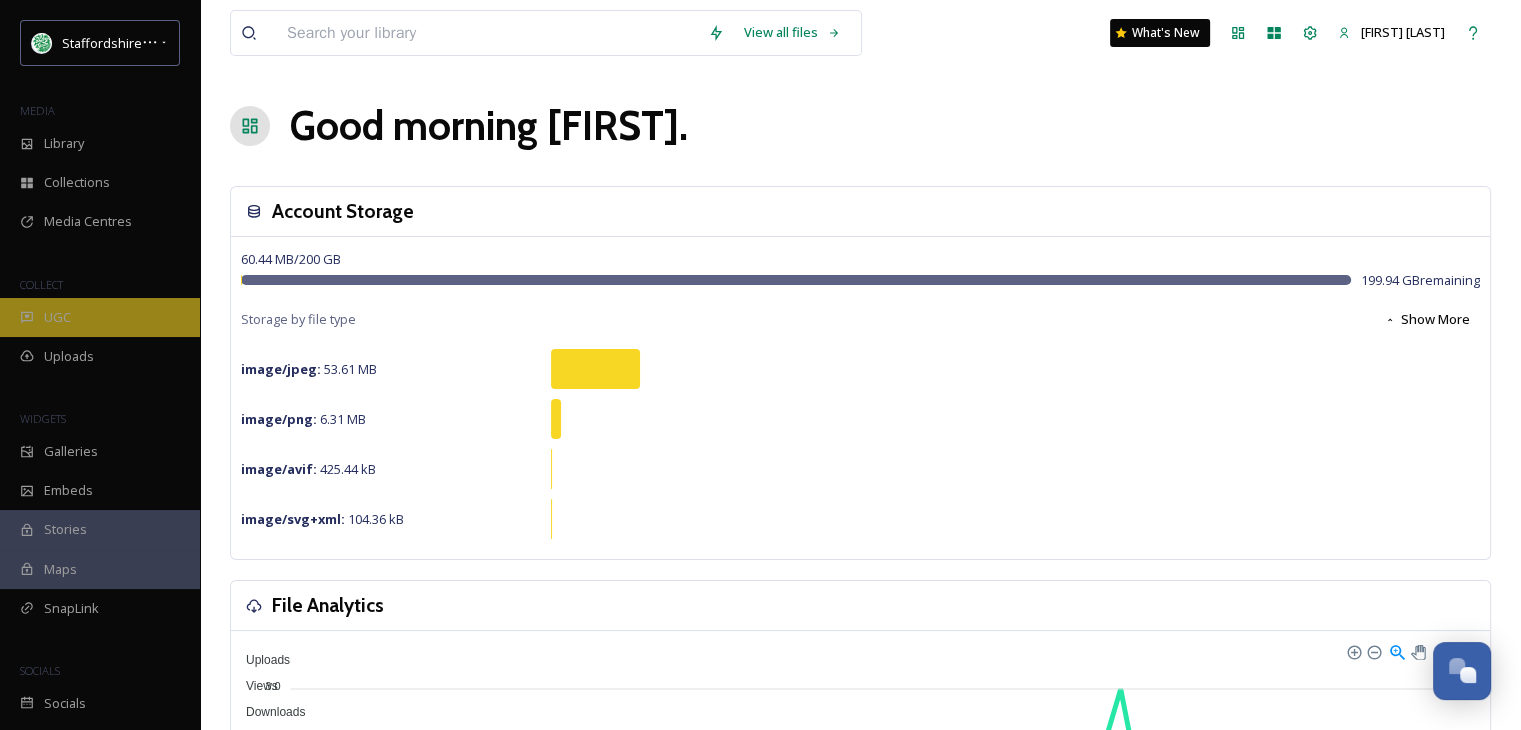 click on "UGC" at bounding box center (57, 317) 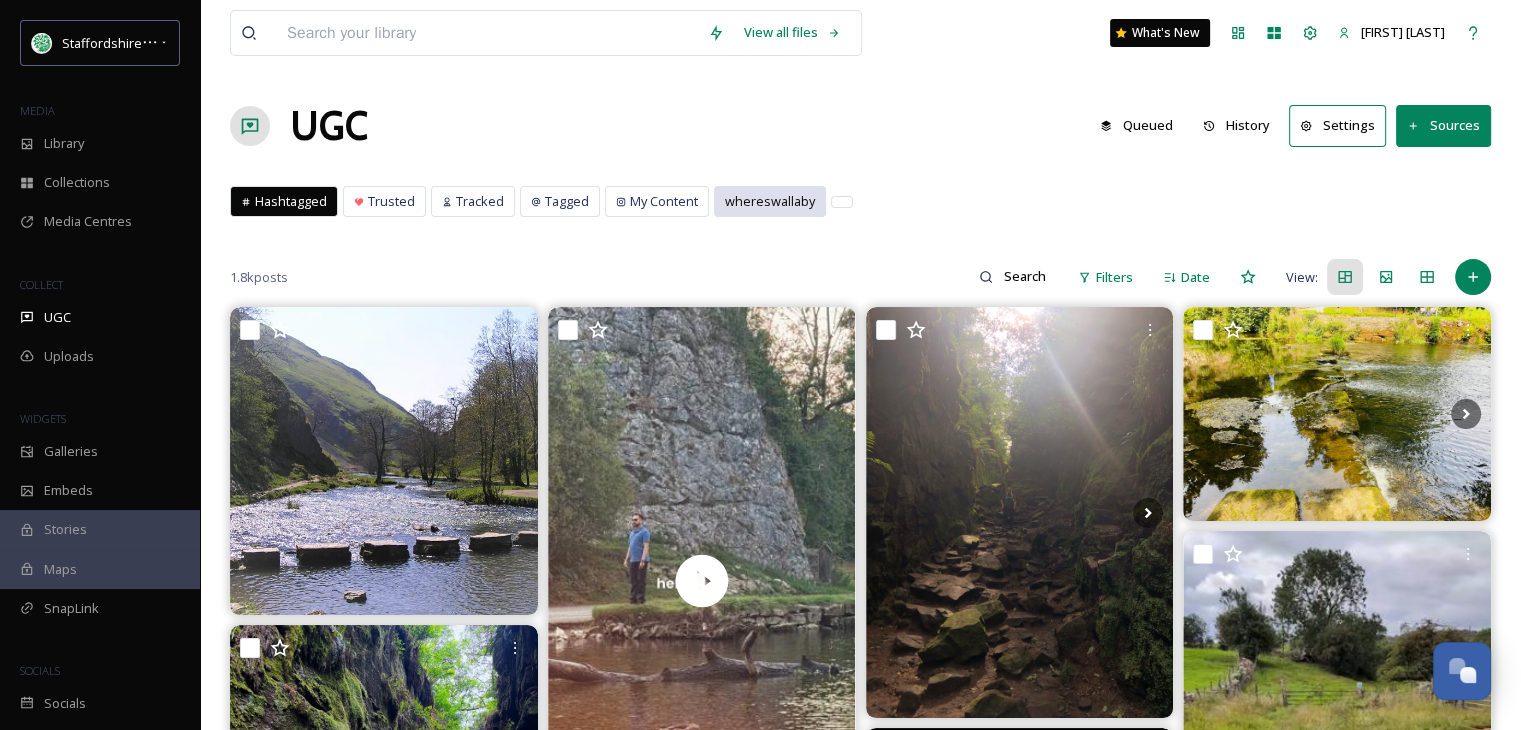 click on "whereswallaby" at bounding box center [770, 201] 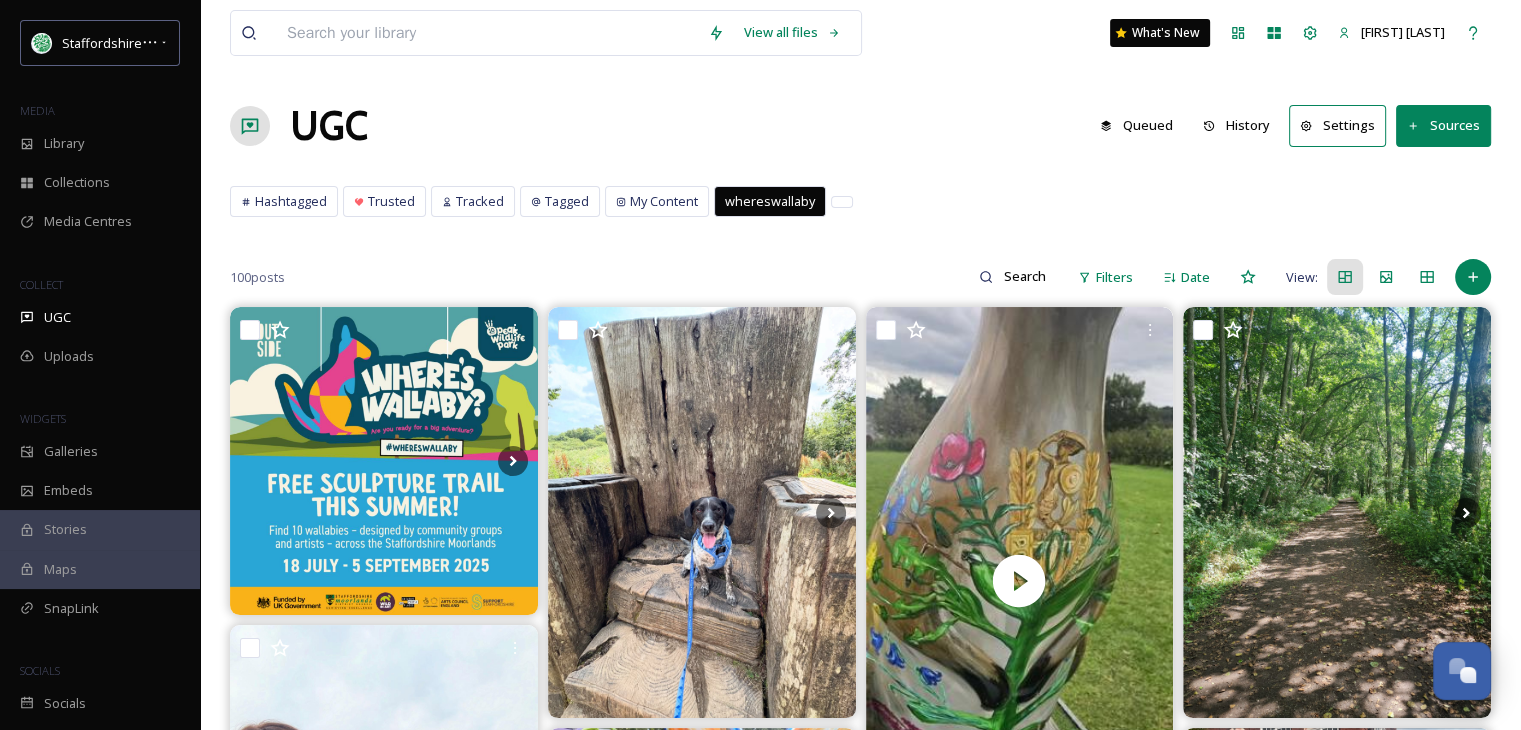 click on "History" at bounding box center [1236, 125] 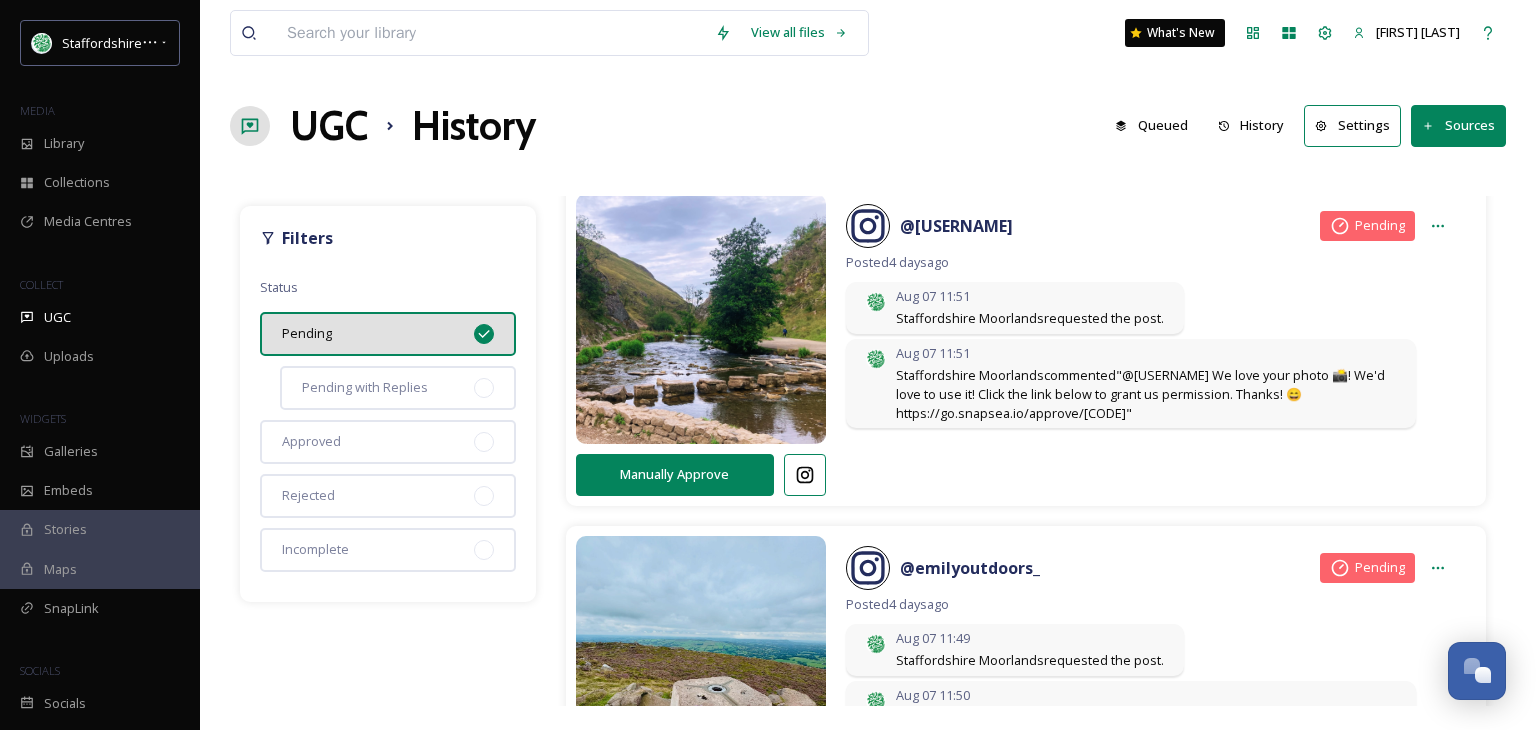 scroll, scrollTop: 0, scrollLeft: 0, axis: both 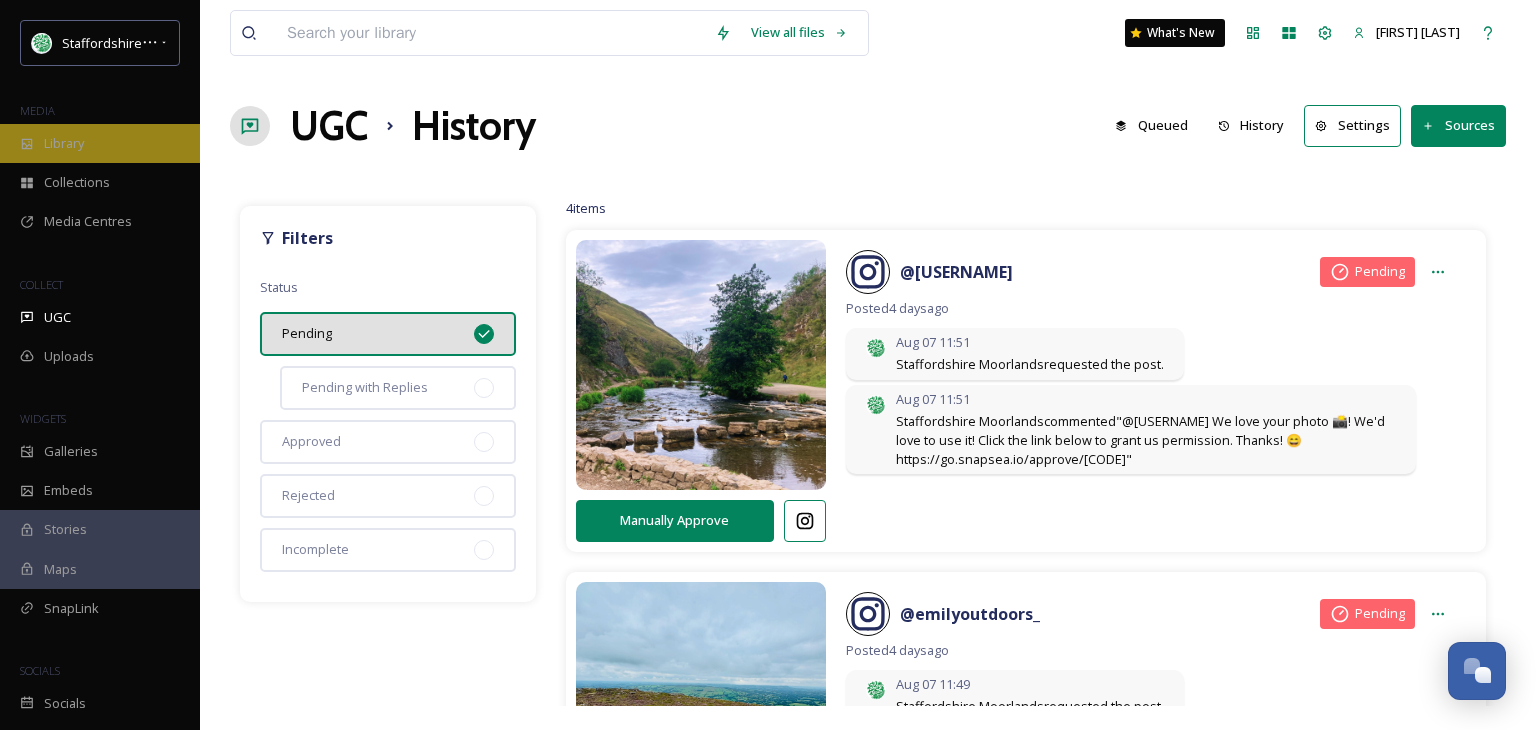 click on "Library" at bounding box center [64, 143] 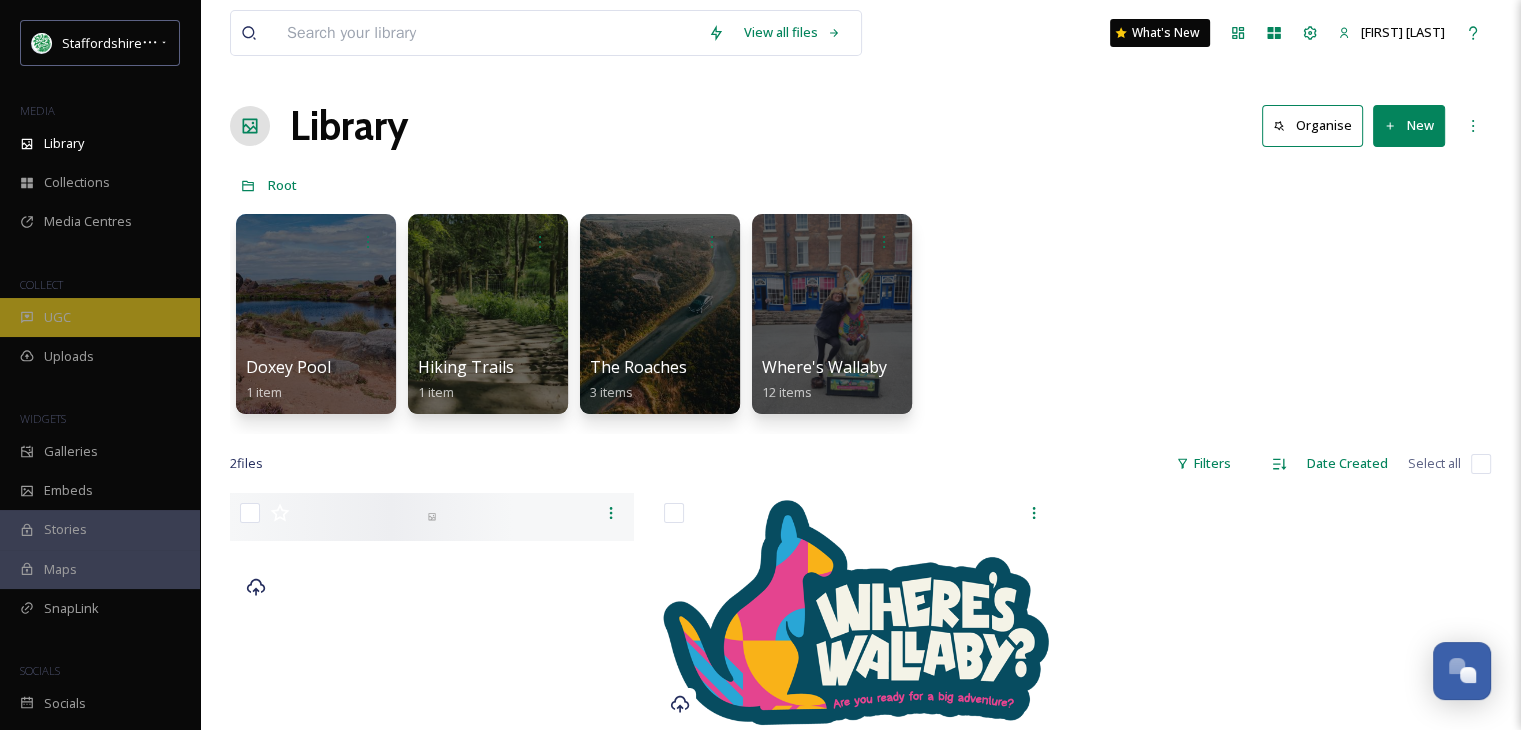click on "UGC" at bounding box center (57, 317) 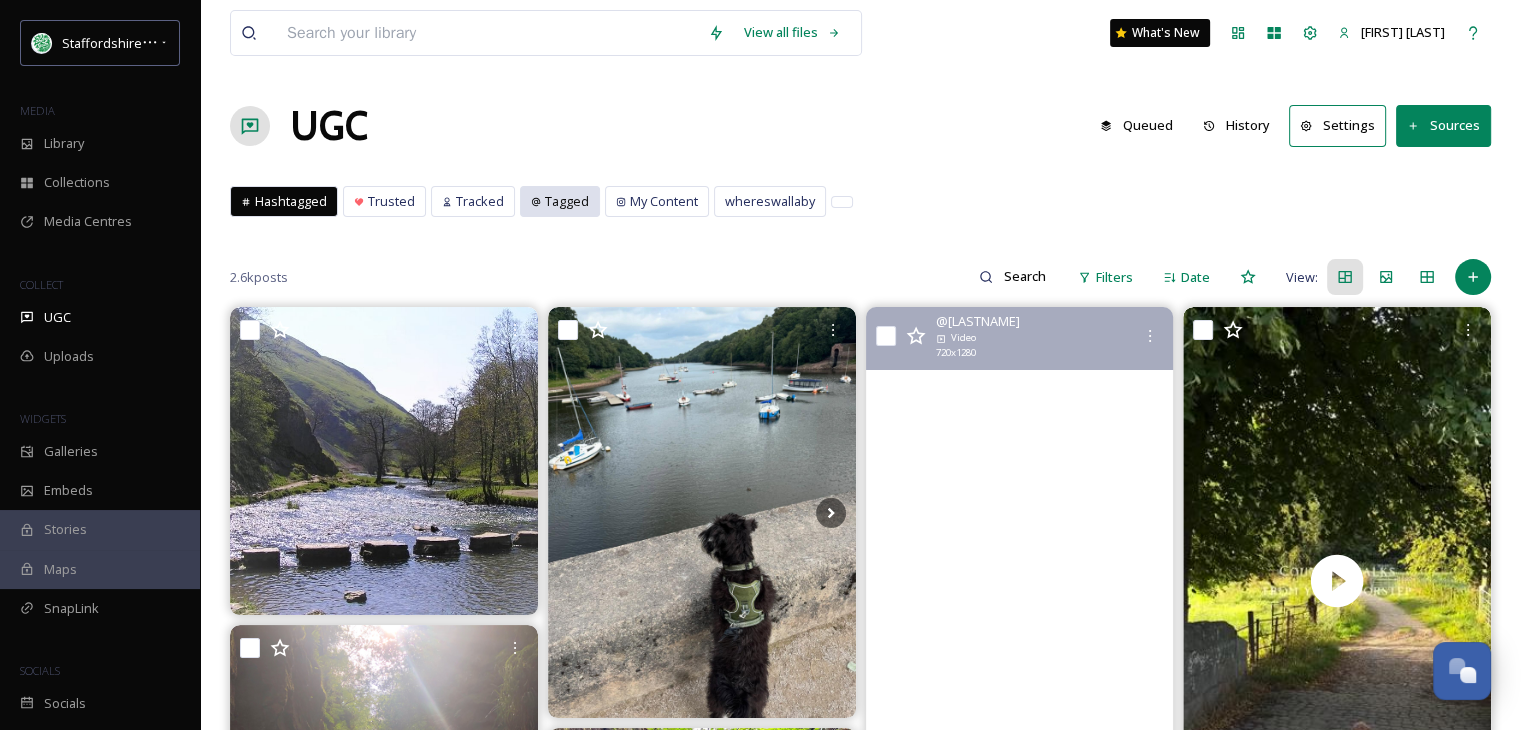 click on "Tagged" at bounding box center (567, 201) 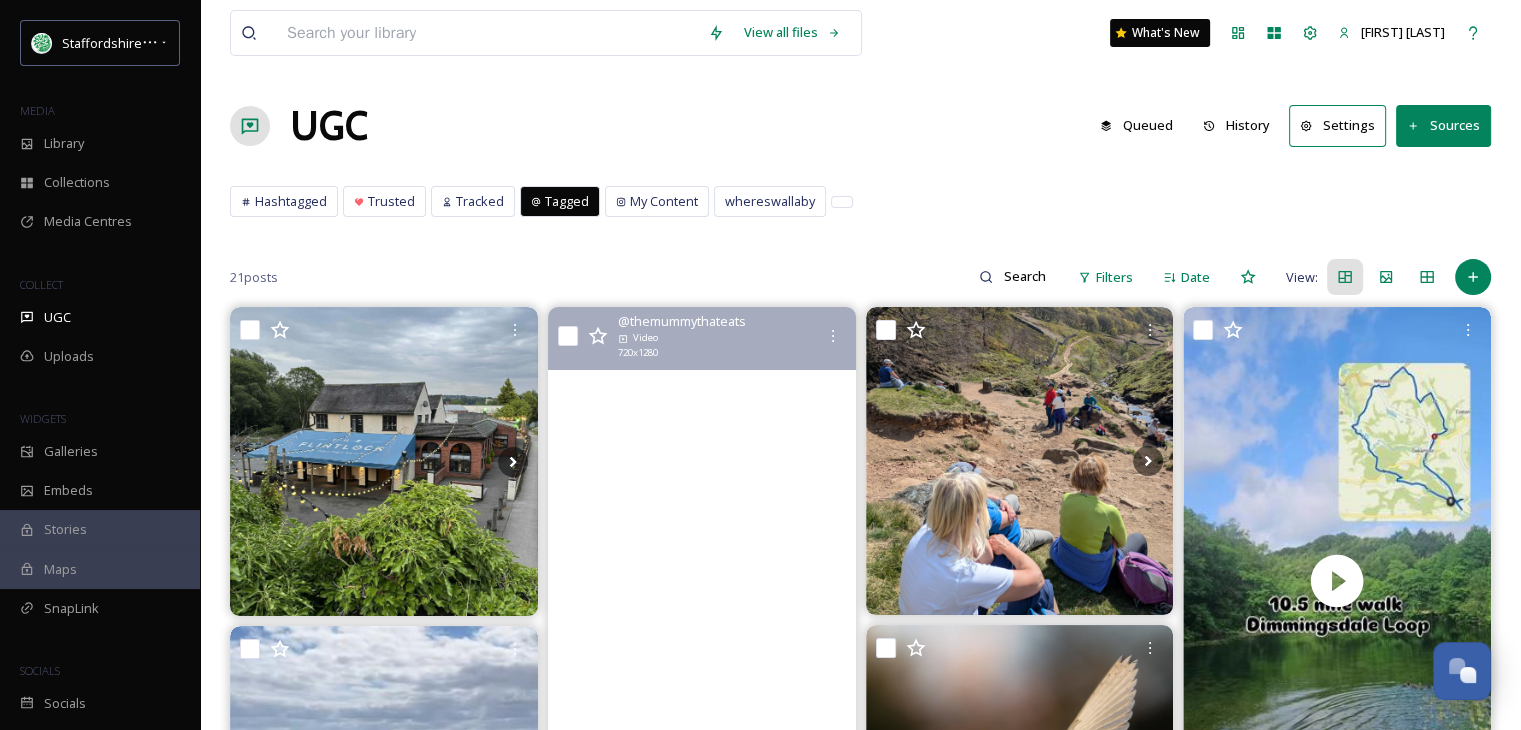 click at bounding box center [702, 581] 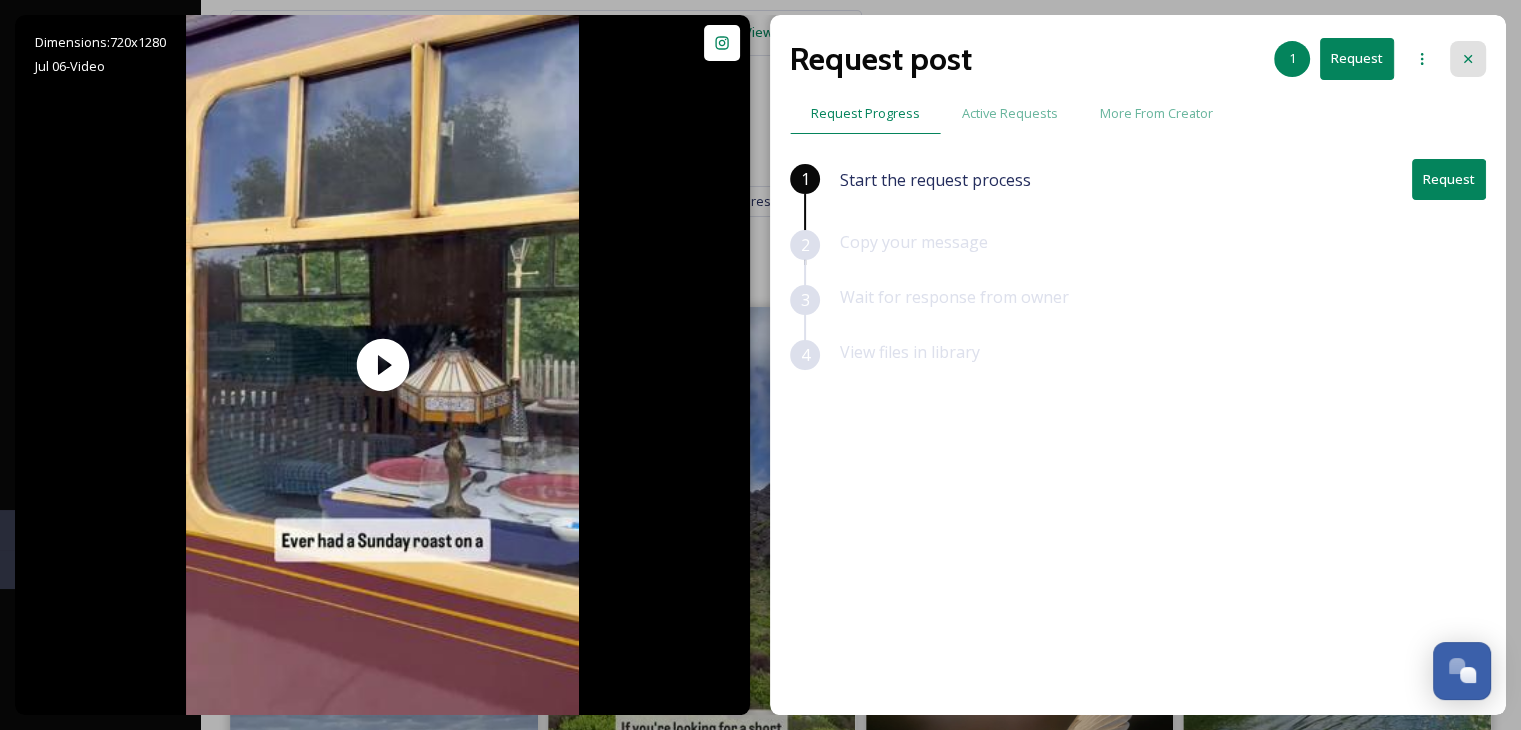 click 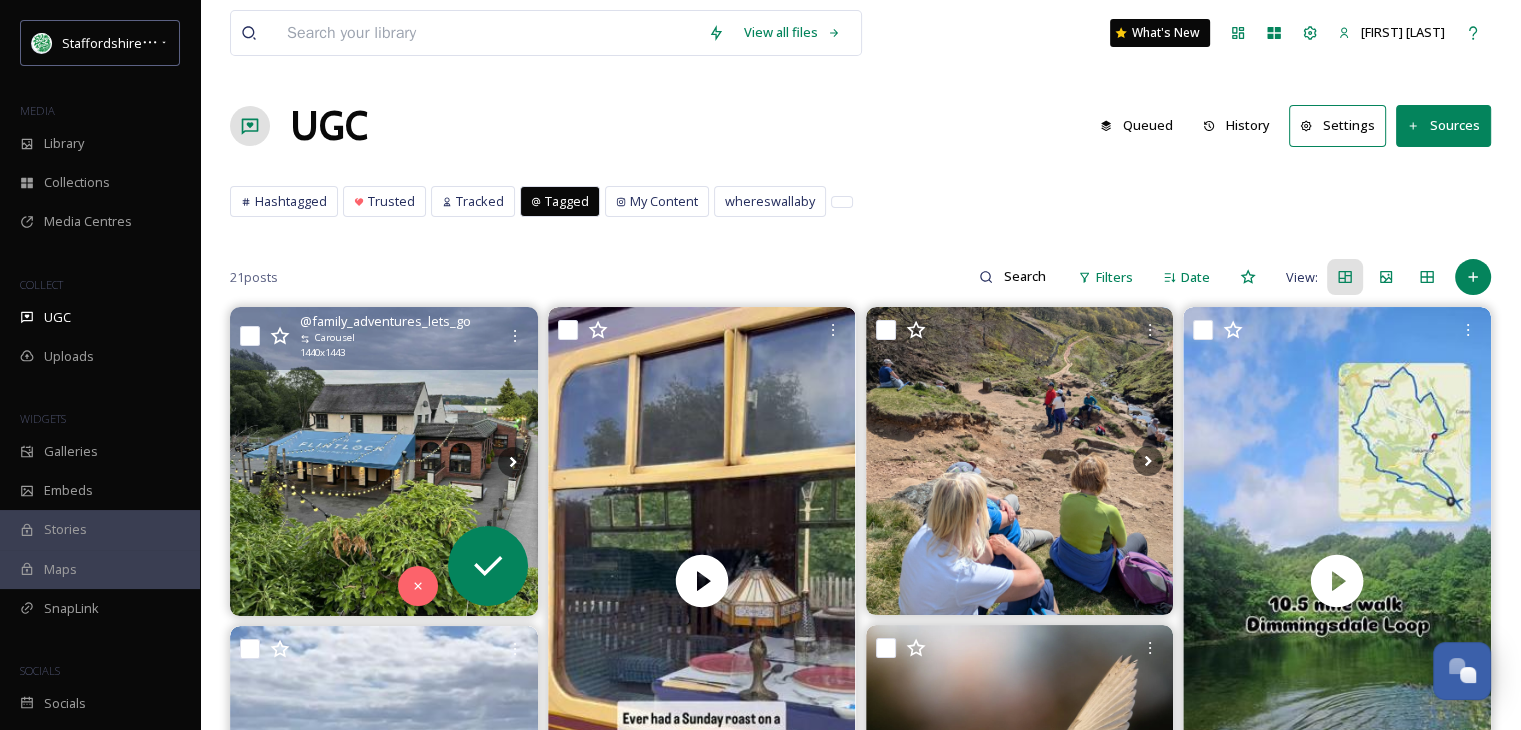 click at bounding box center [384, 461] 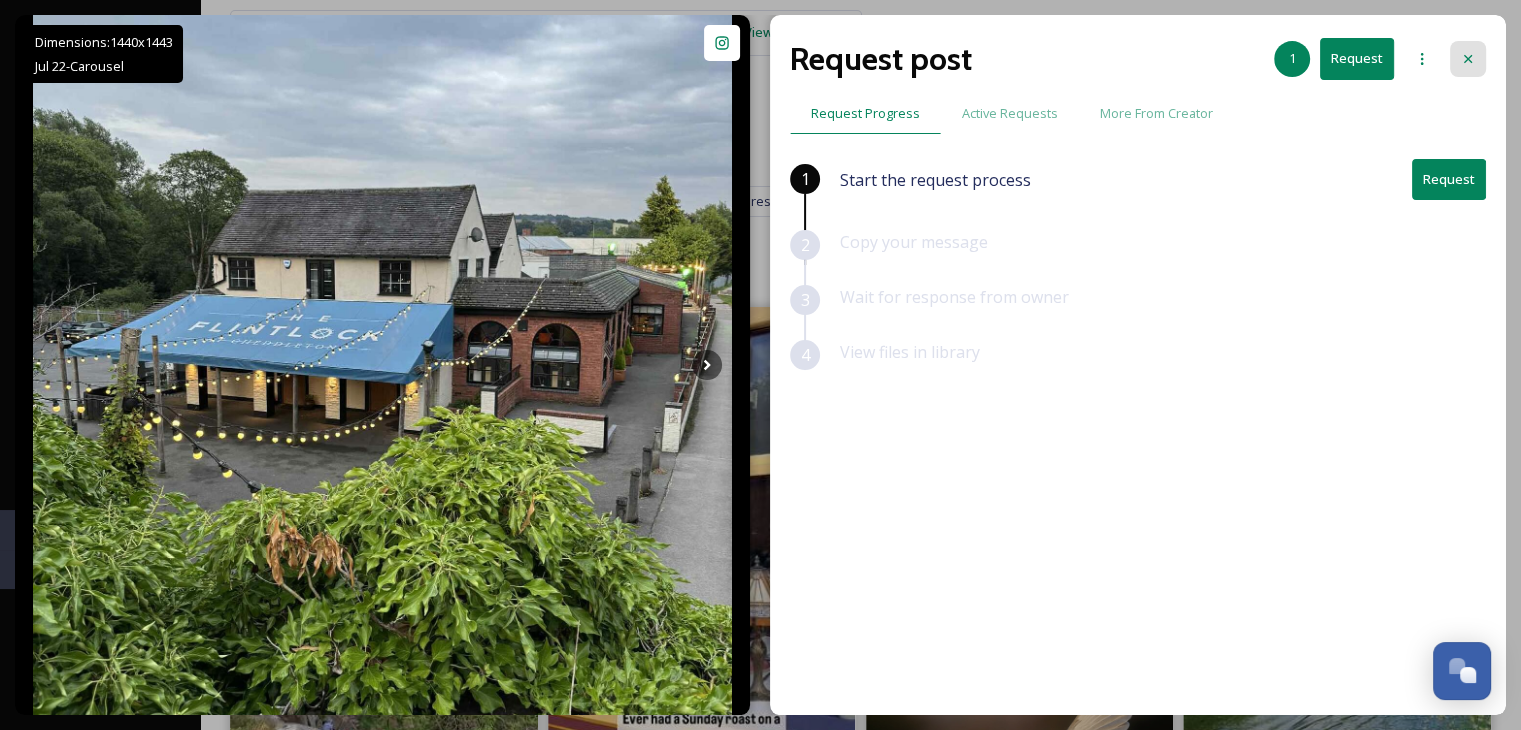 click 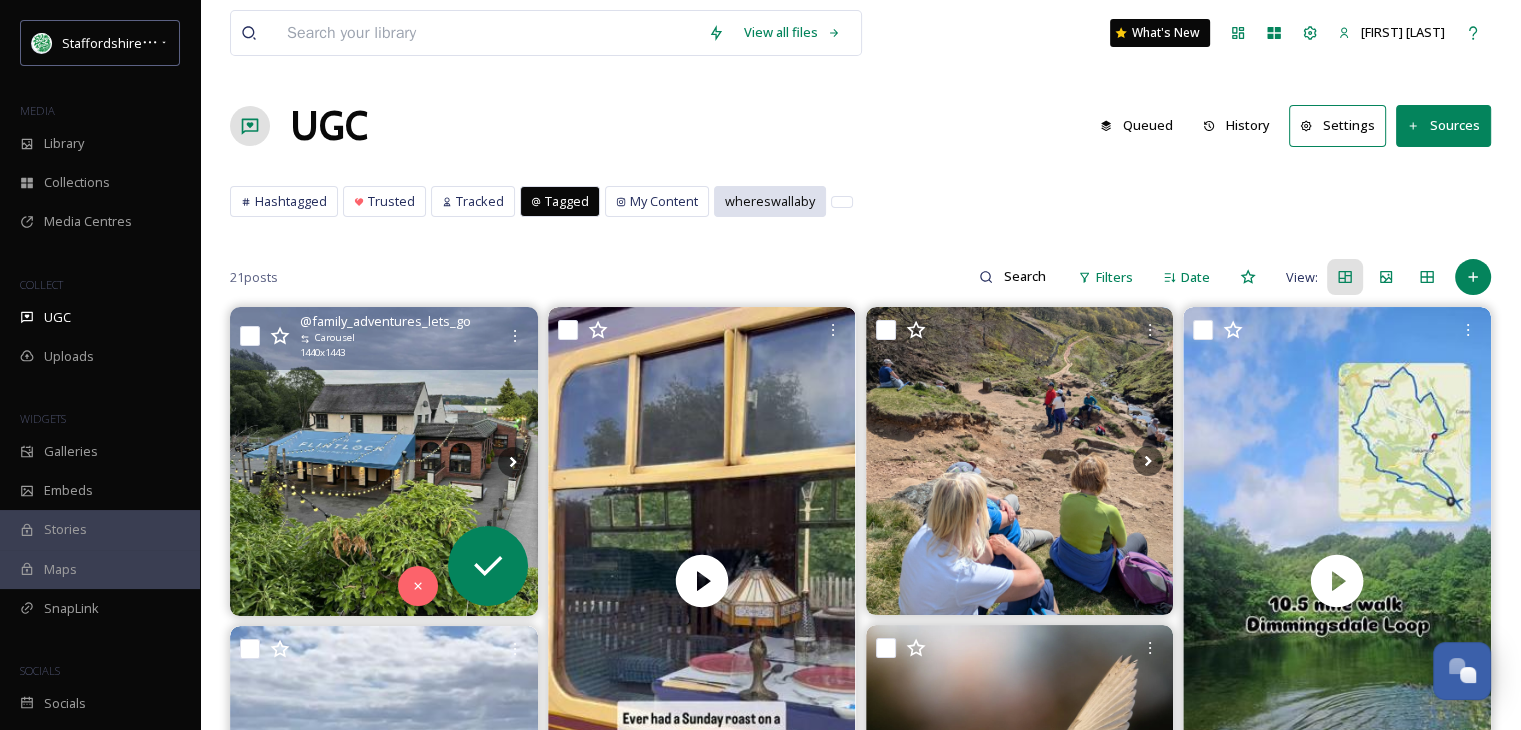 click on "whereswallaby" at bounding box center [770, 201] 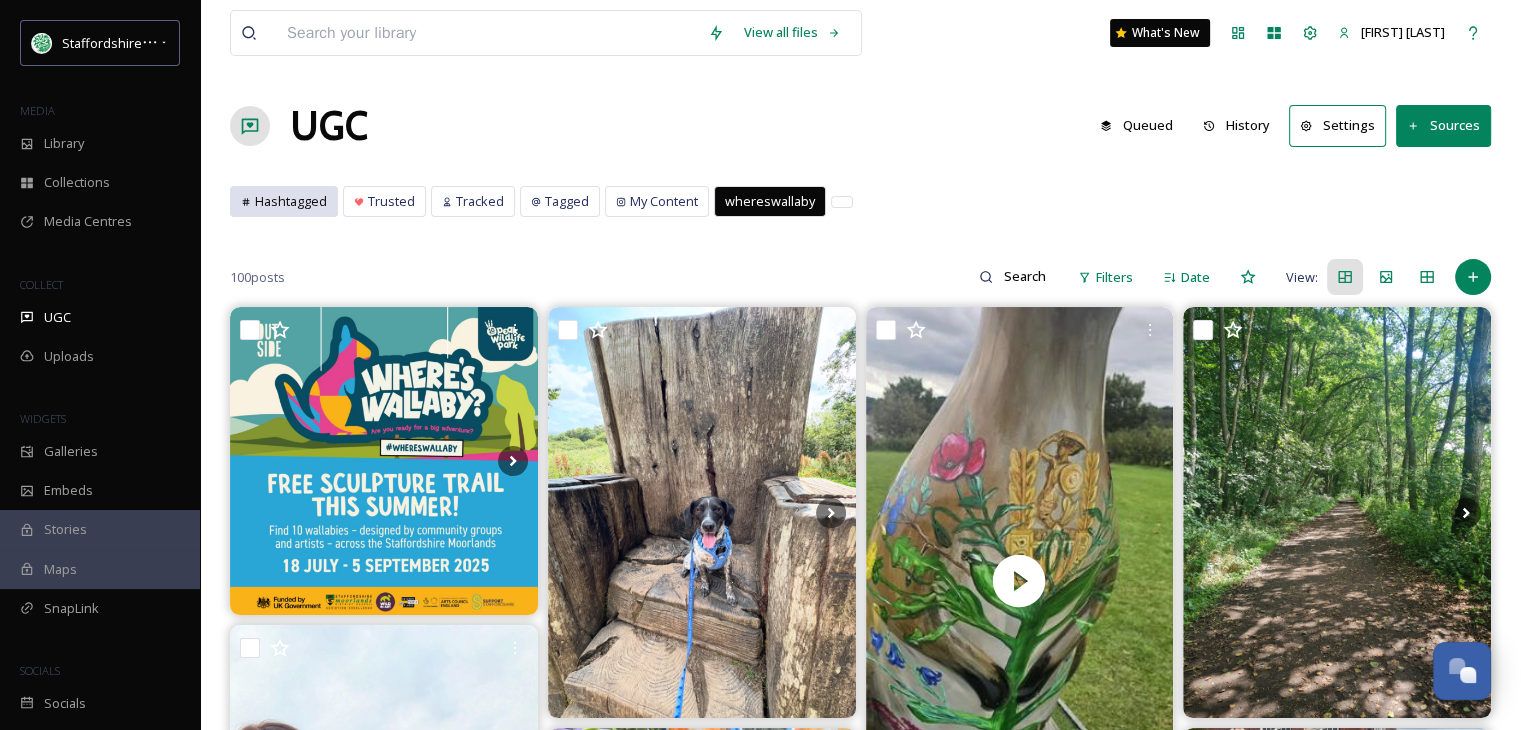 click on "Hashtagged" at bounding box center [291, 201] 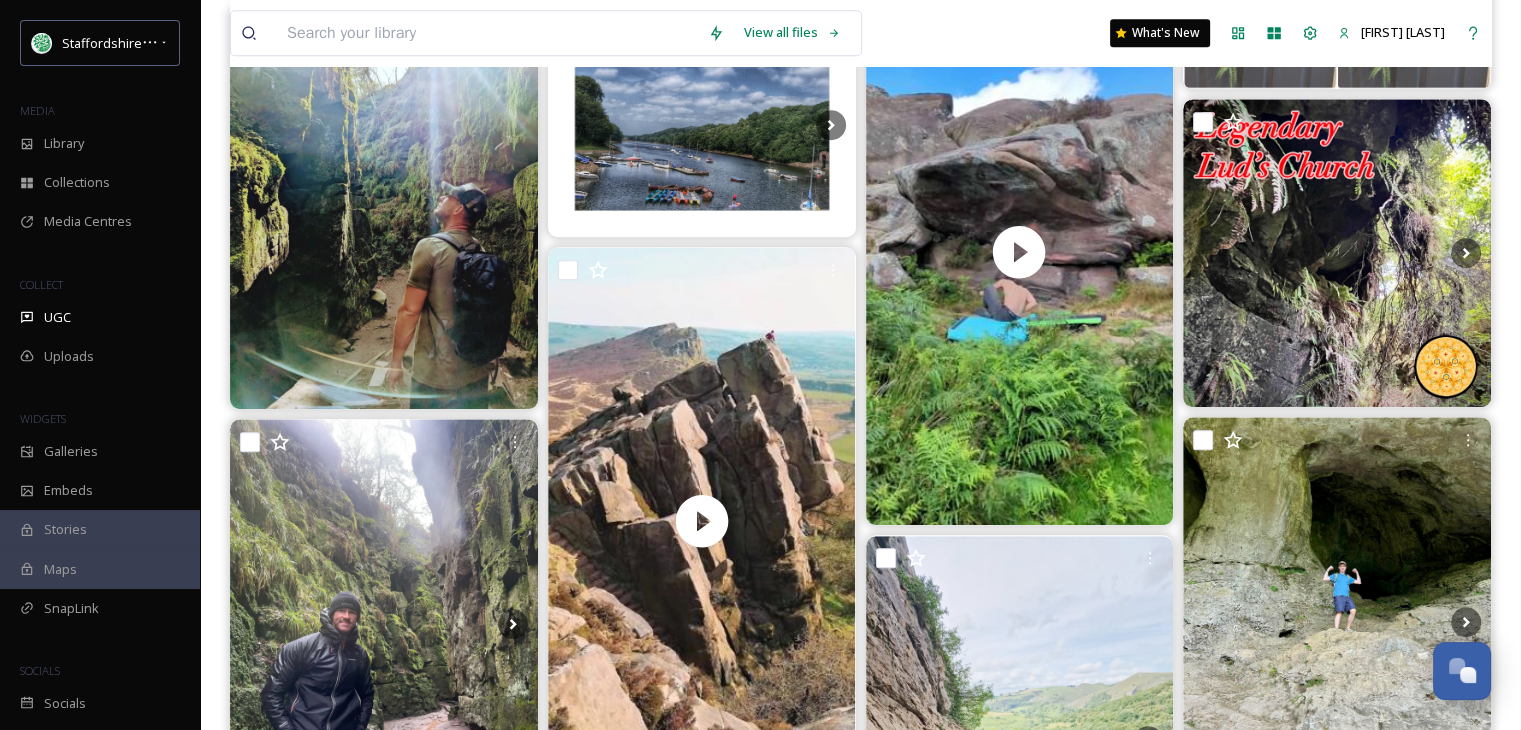 scroll, scrollTop: 1312, scrollLeft: 0, axis: vertical 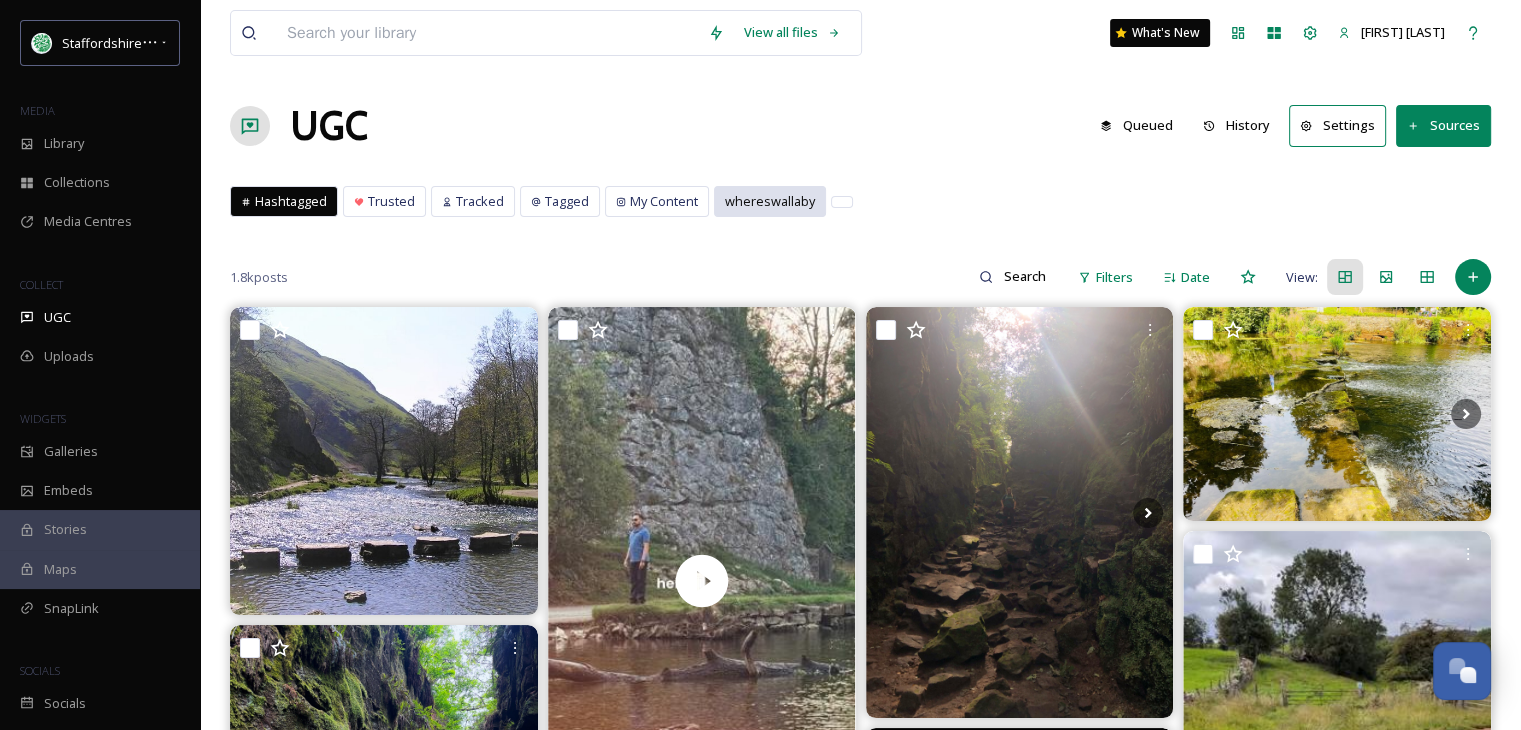 click on "whereswallaby" at bounding box center (770, 201) 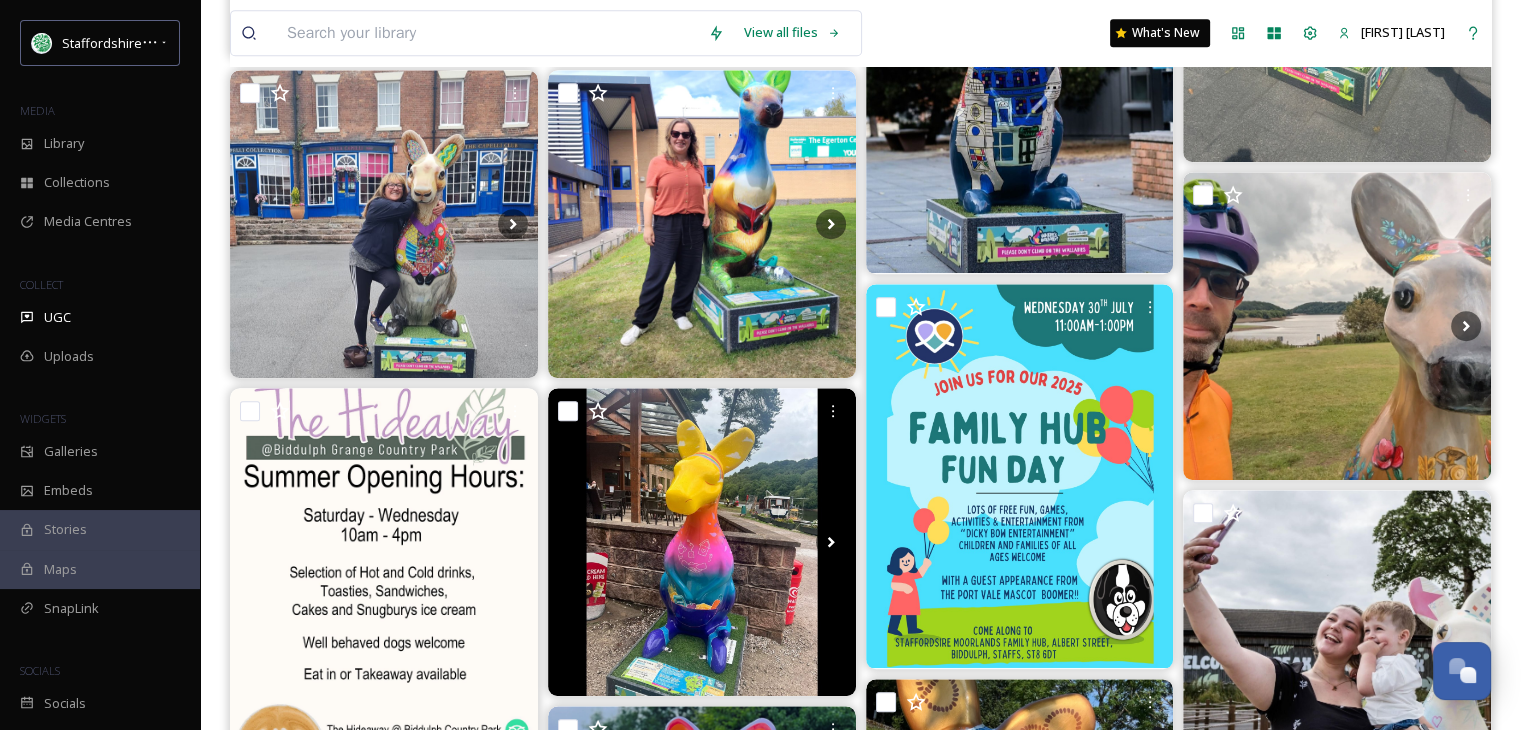scroll, scrollTop: 0, scrollLeft: 0, axis: both 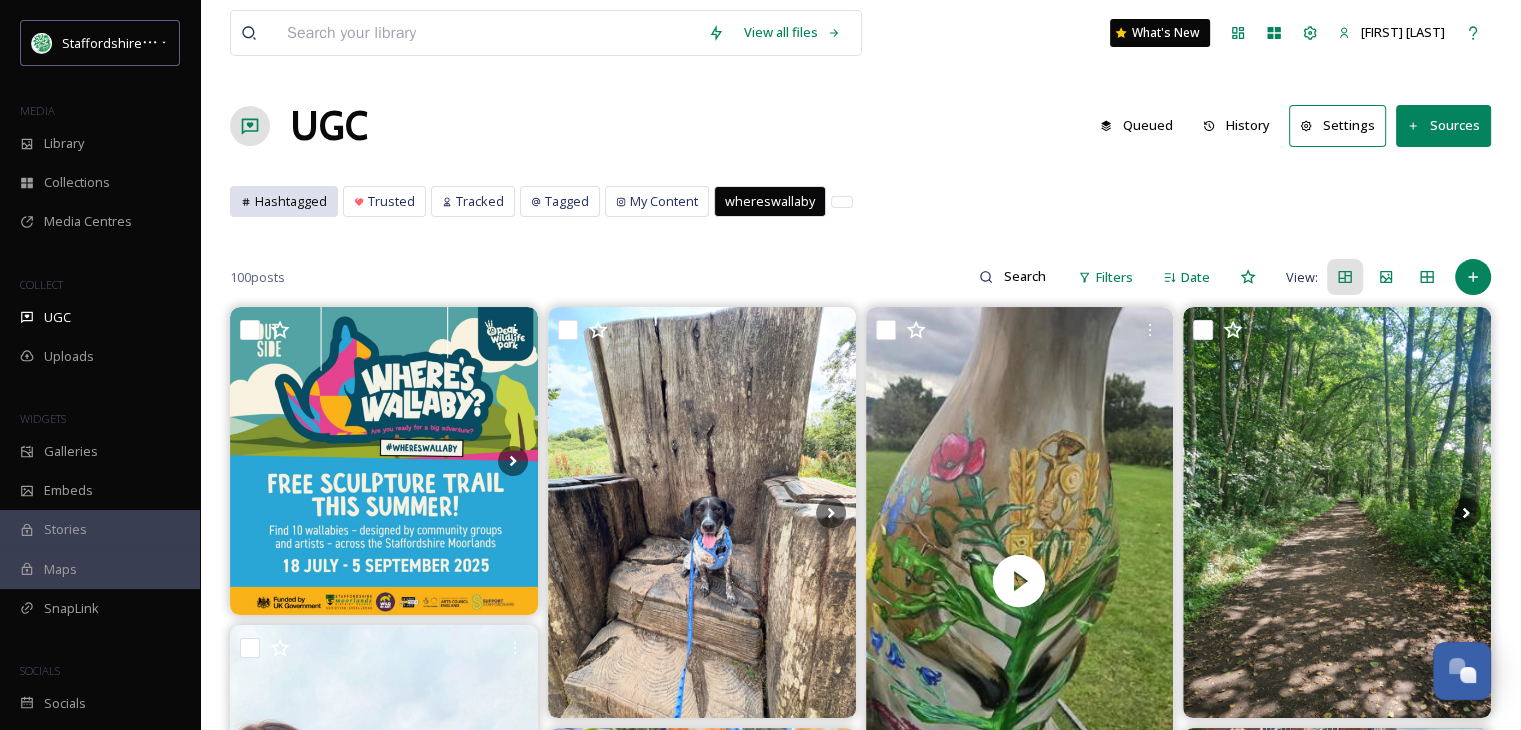 click on "Hashtagged" at bounding box center [291, 201] 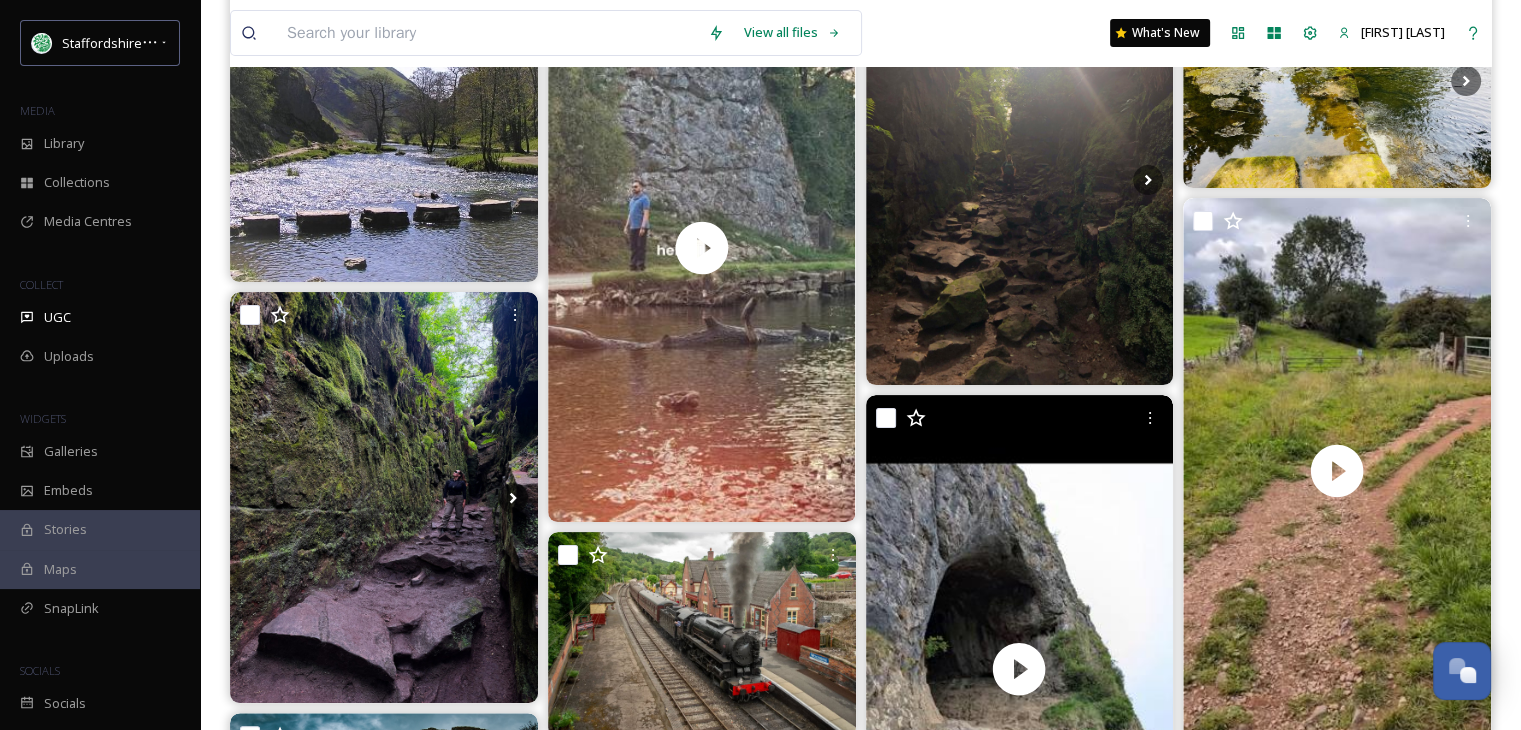 scroll, scrollTop: 0, scrollLeft: 0, axis: both 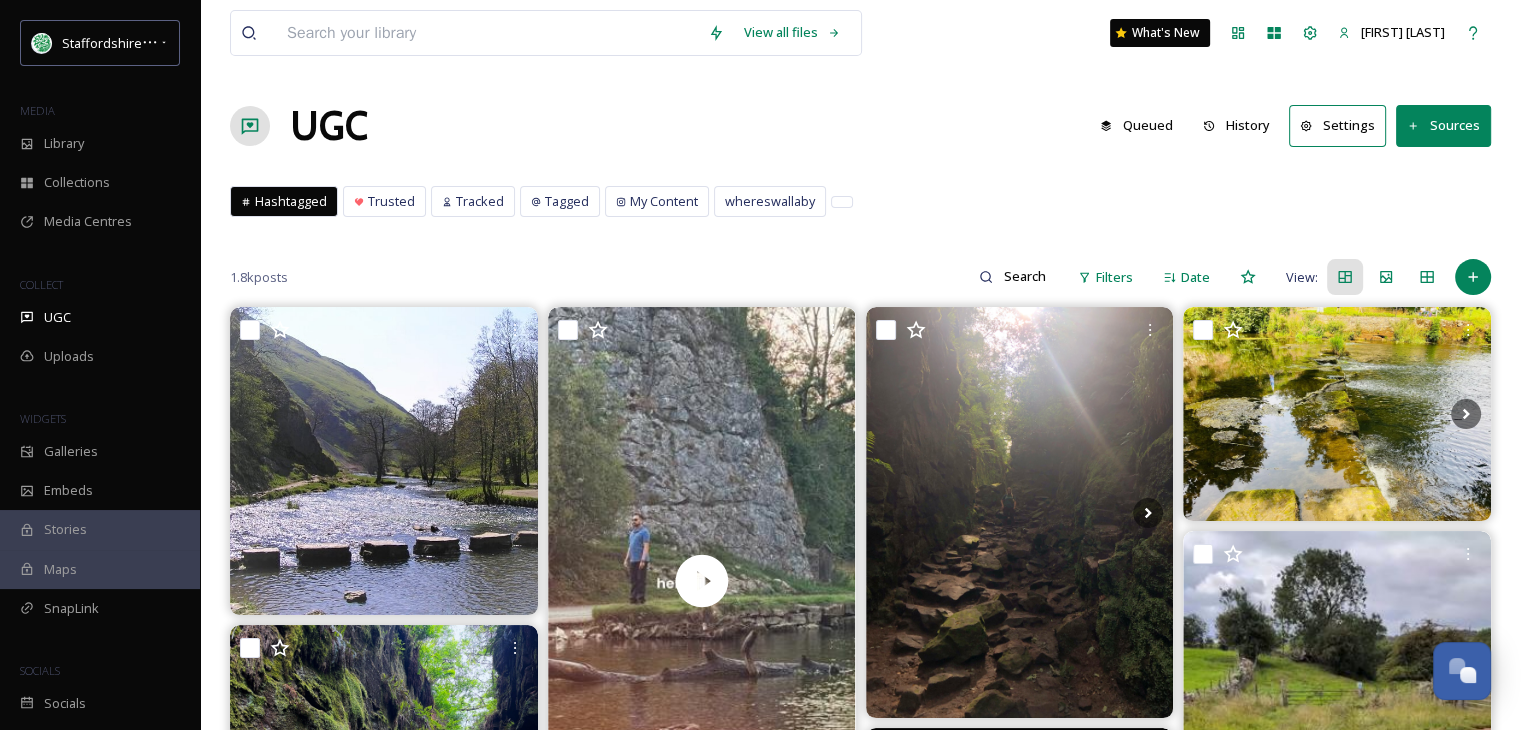 click on "UGC Queued History Settings Sources" at bounding box center [860, 126] 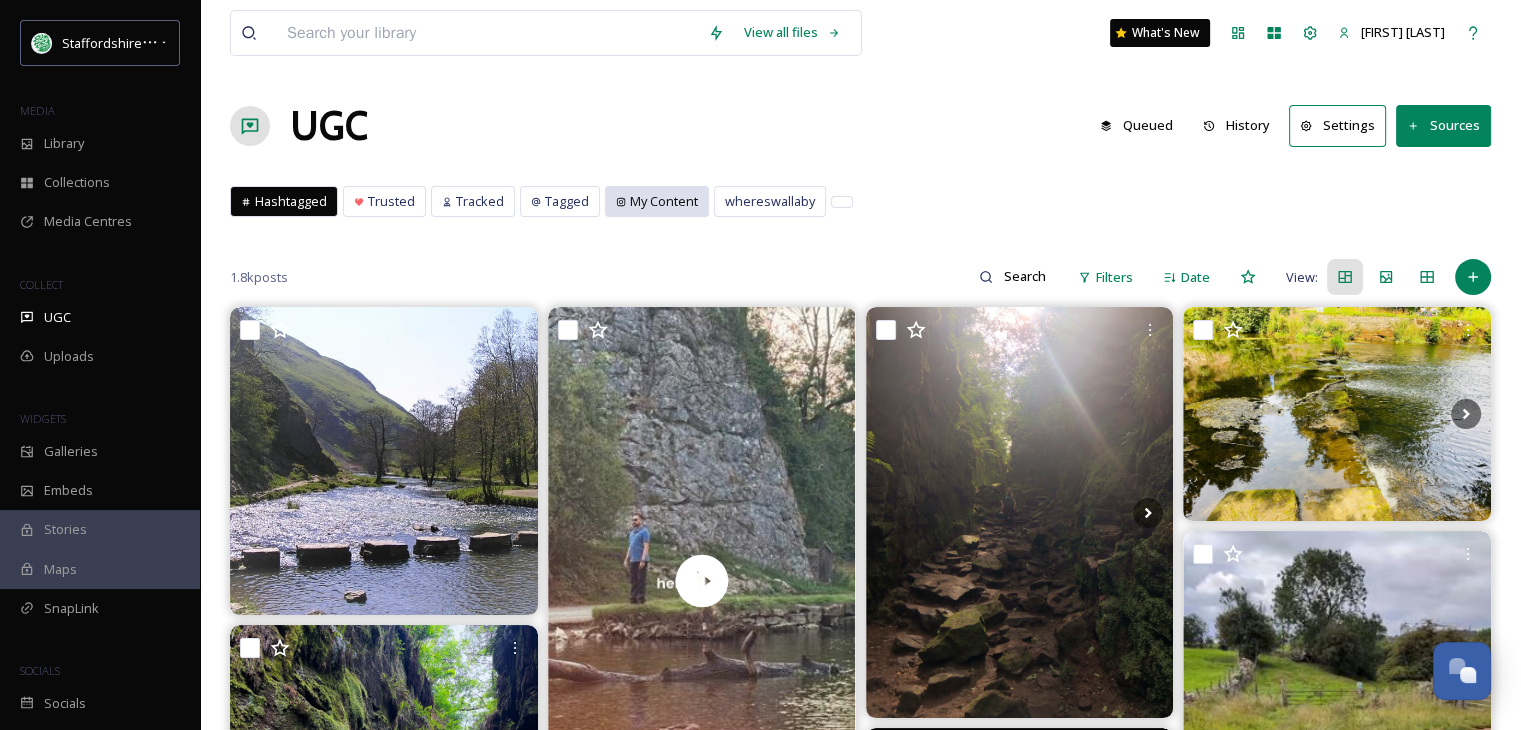 click on "My Content" at bounding box center (664, 201) 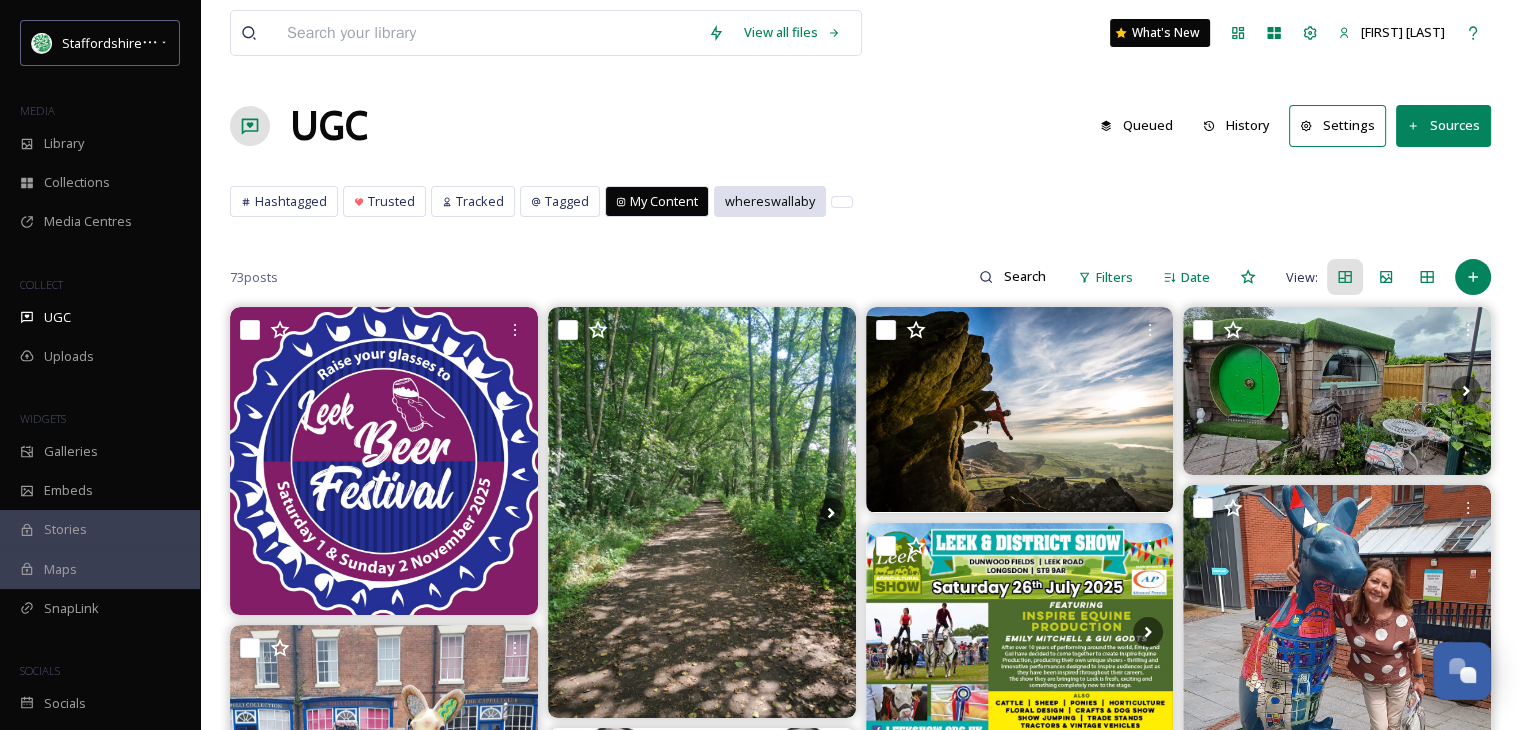 click on "whereswallaby" at bounding box center [770, 201] 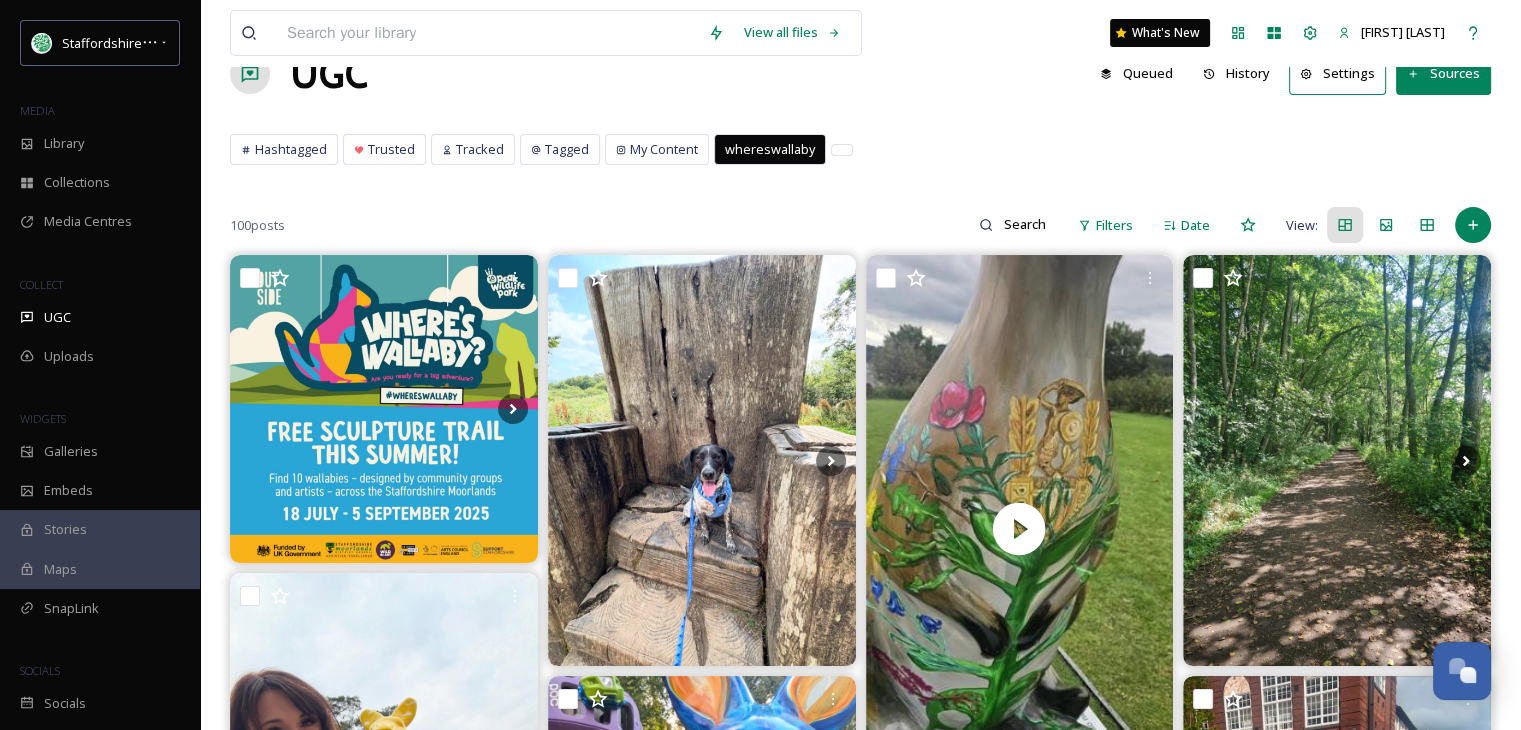 scroll, scrollTop: 46, scrollLeft: 0, axis: vertical 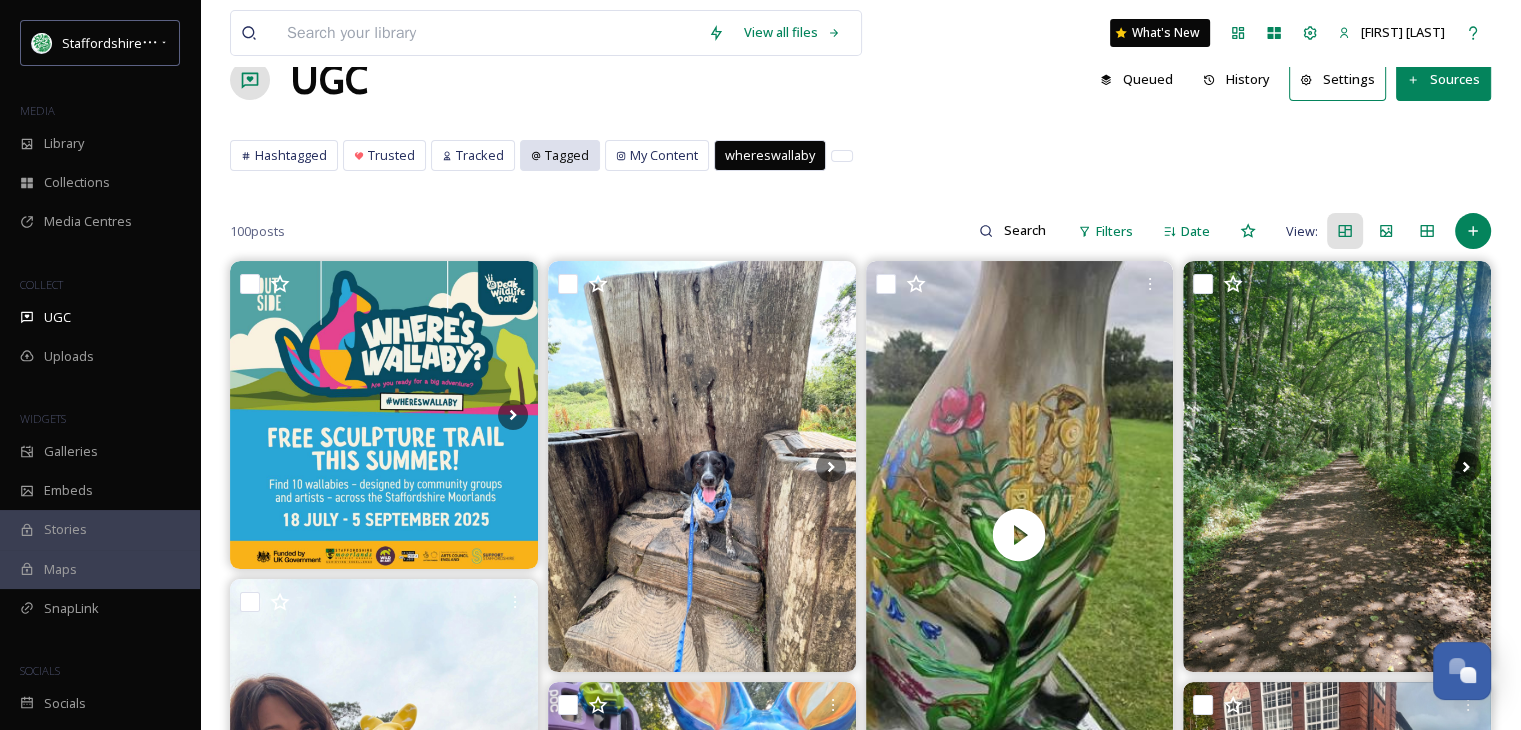 click on "Tagged" at bounding box center [567, 155] 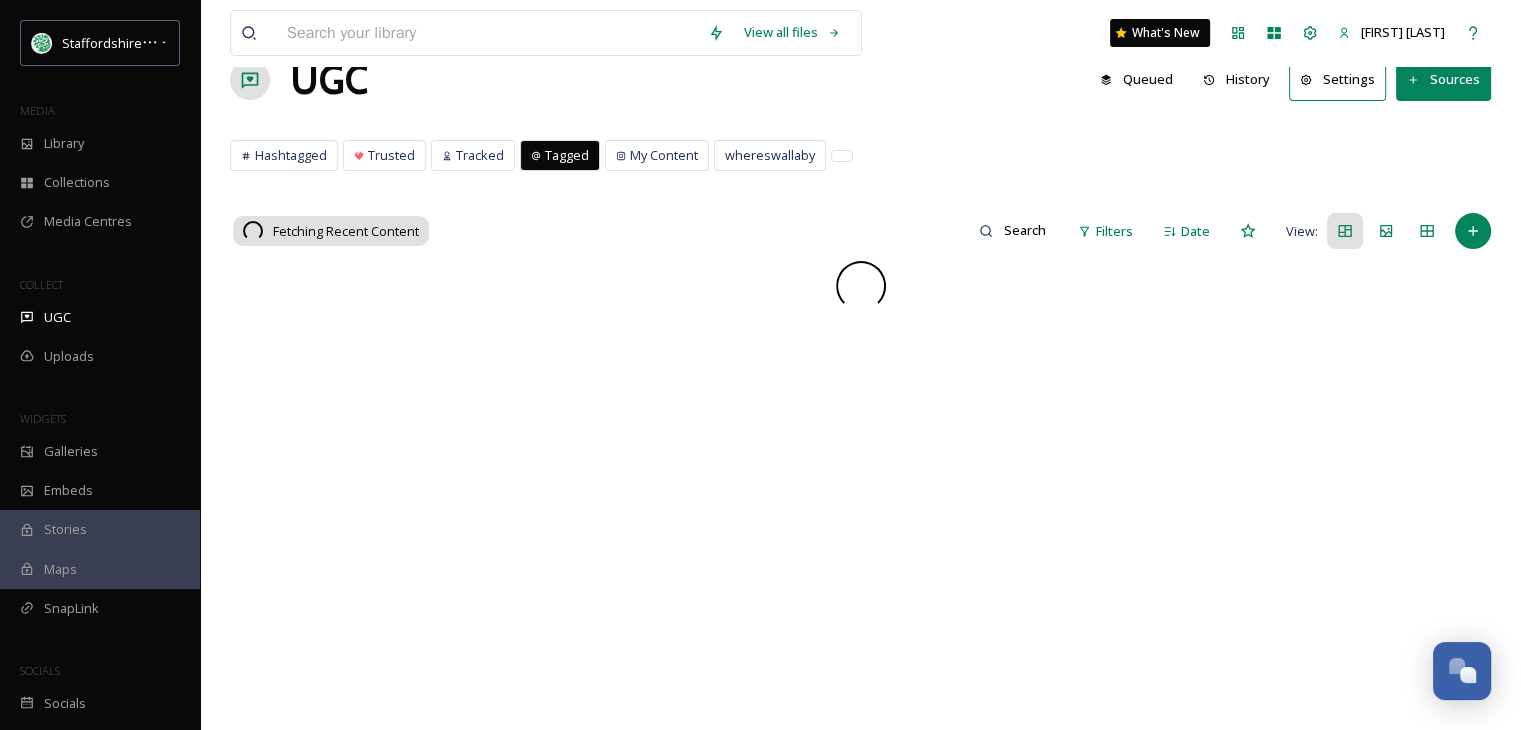 scroll, scrollTop: 0, scrollLeft: 0, axis: both 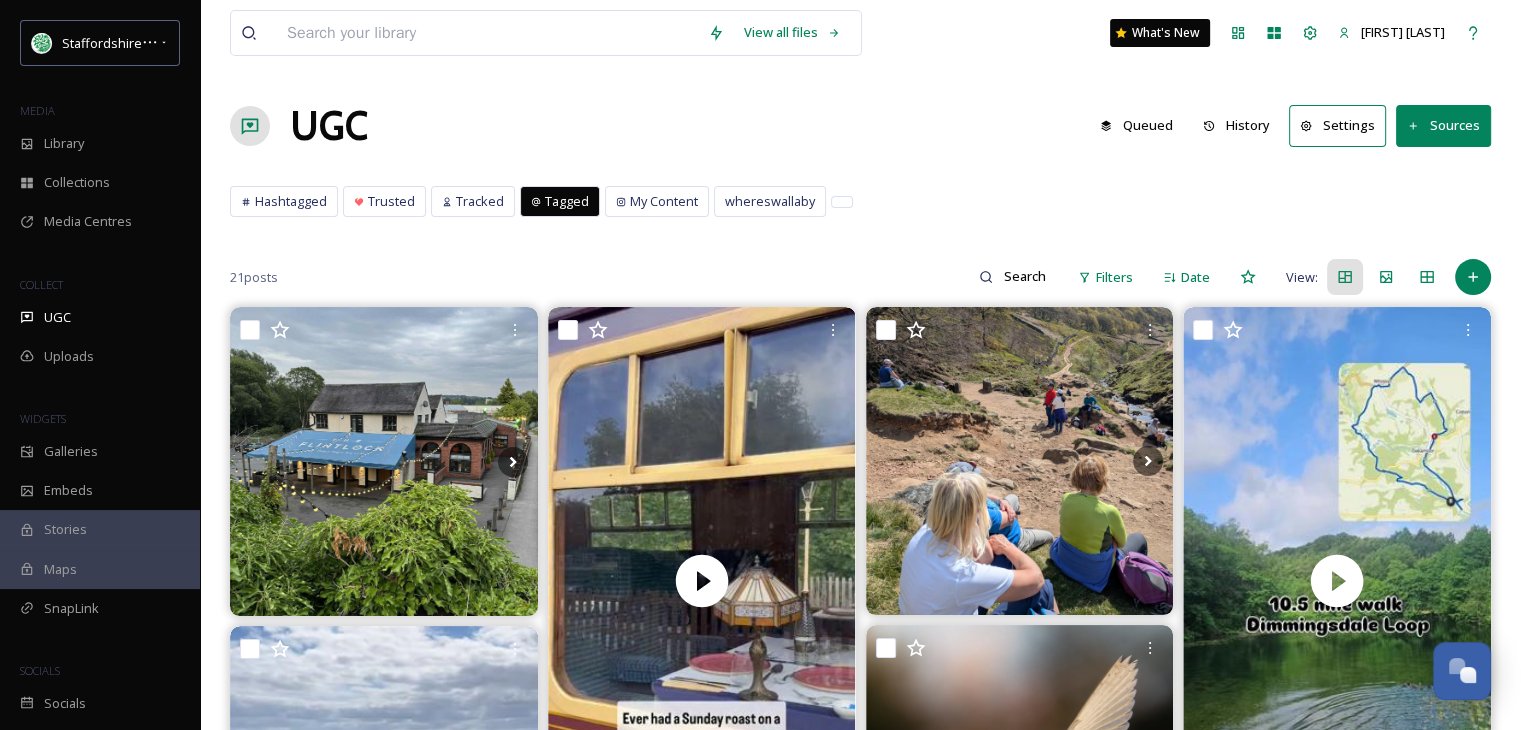 click on "UGC Queued History Settings Sources" at bounding box center [860, 126] 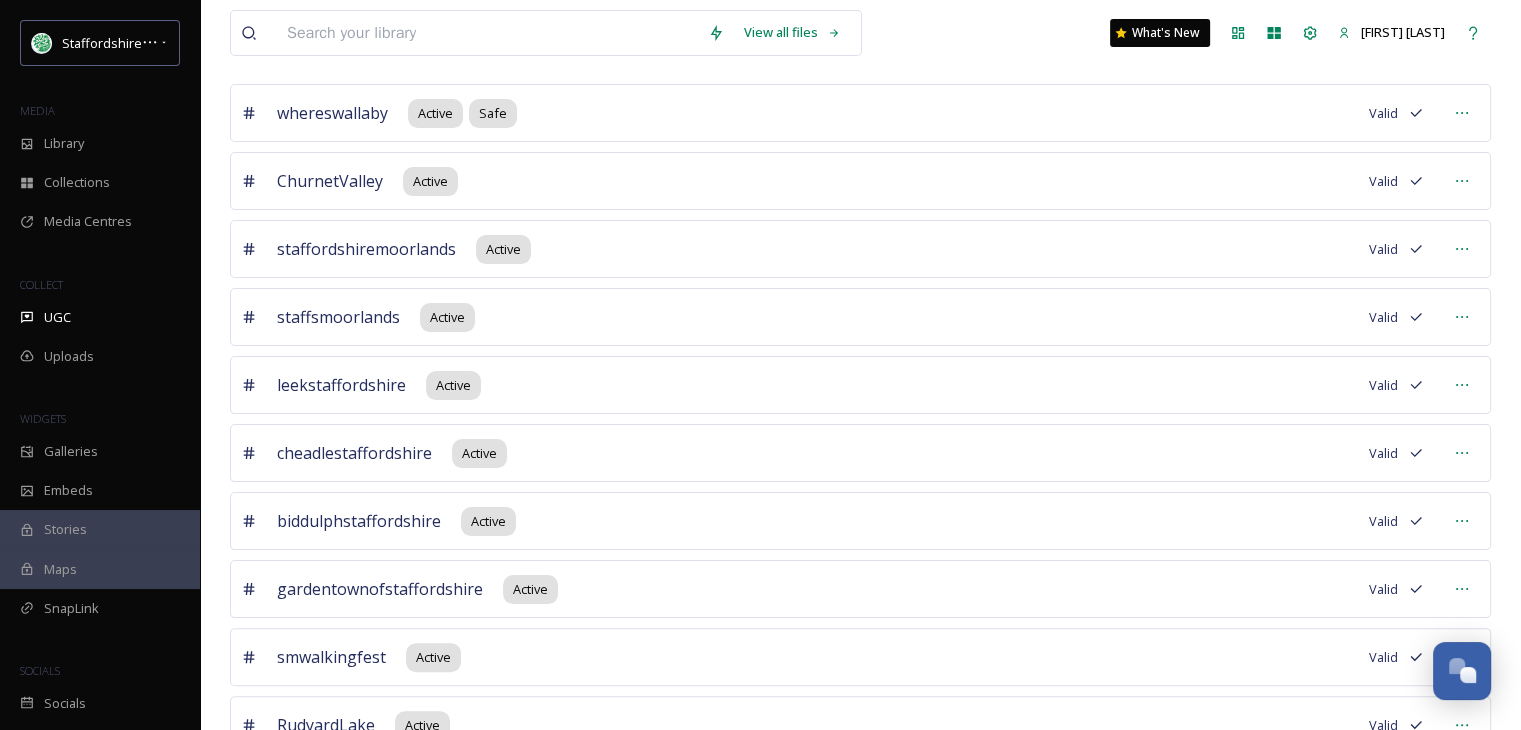 scroll, scrollTop: 0, scrollLeft: 0, axis: both 